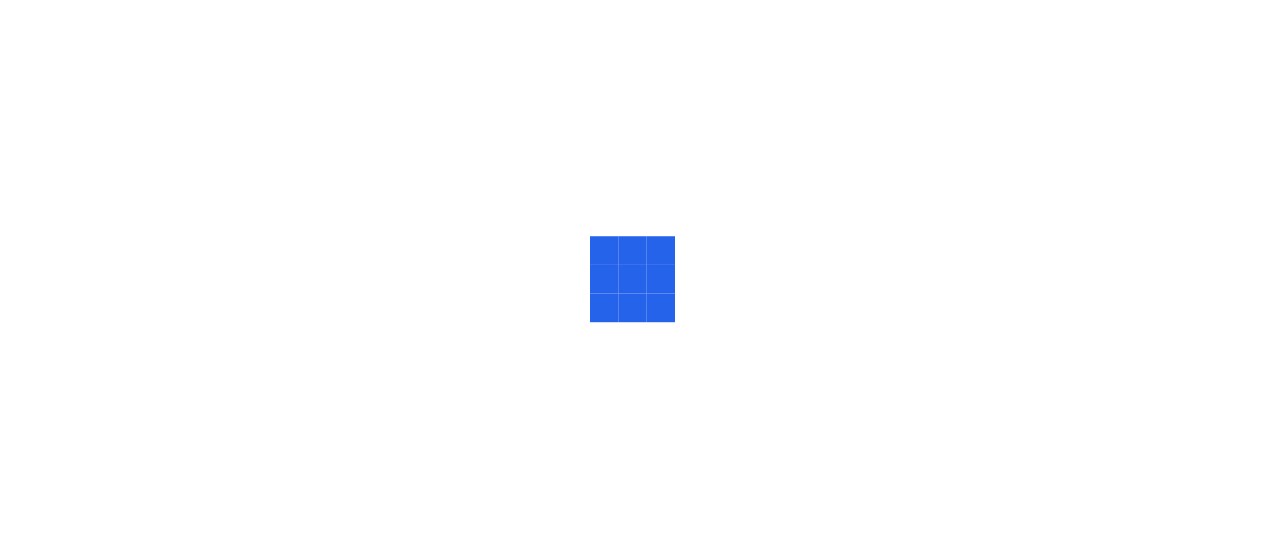 scroll, scrollTop: 0, scrollLeft: 0, axis: both 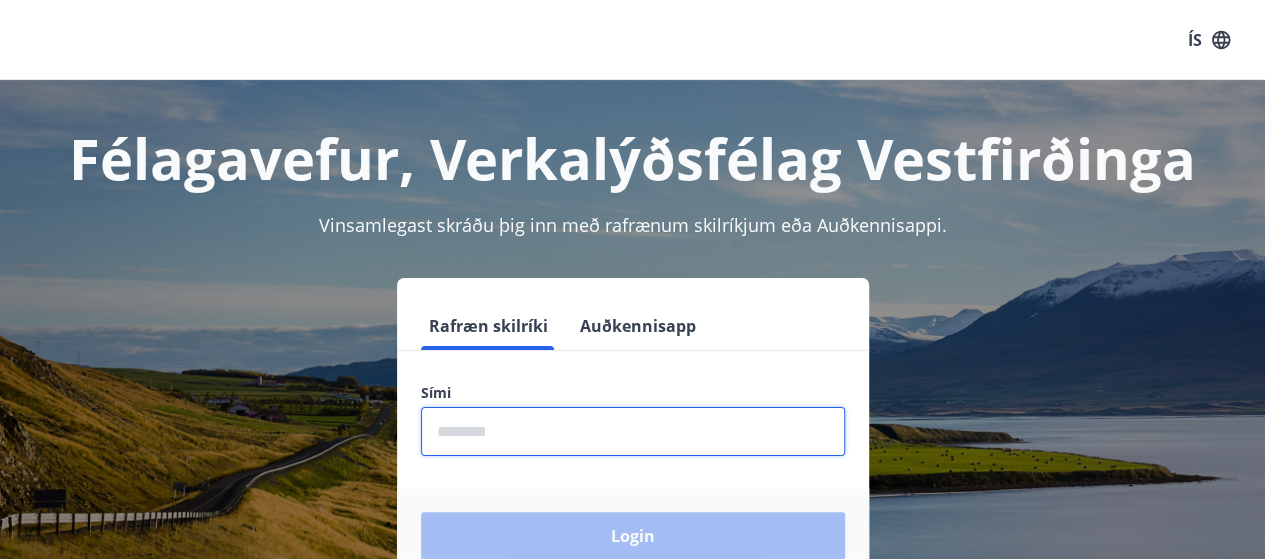 click at bounding box center [633, 431] 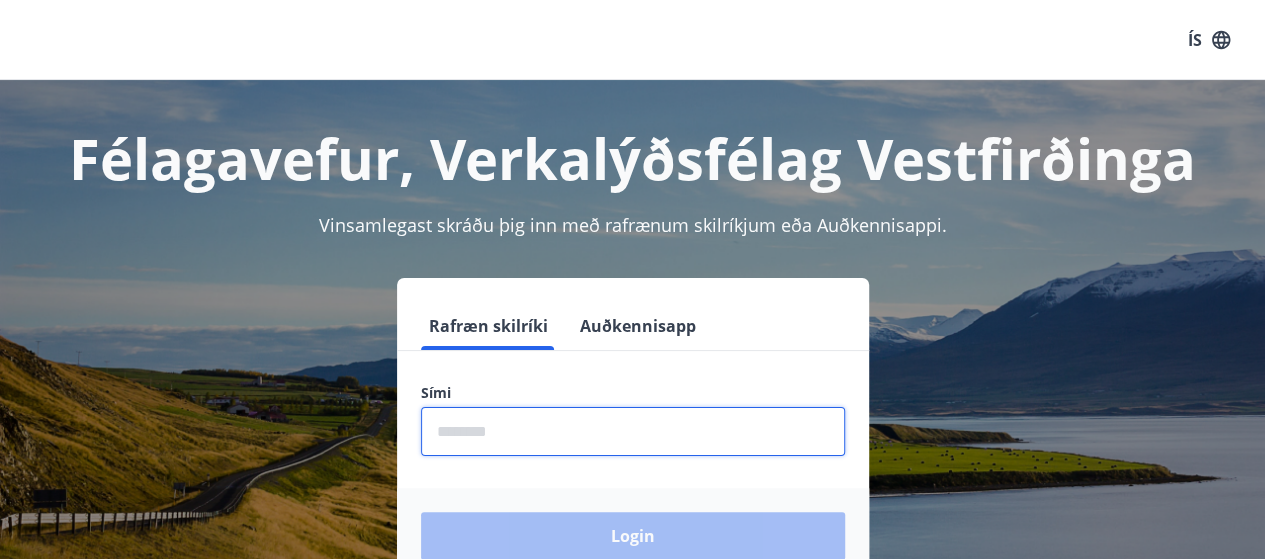 type on "********" 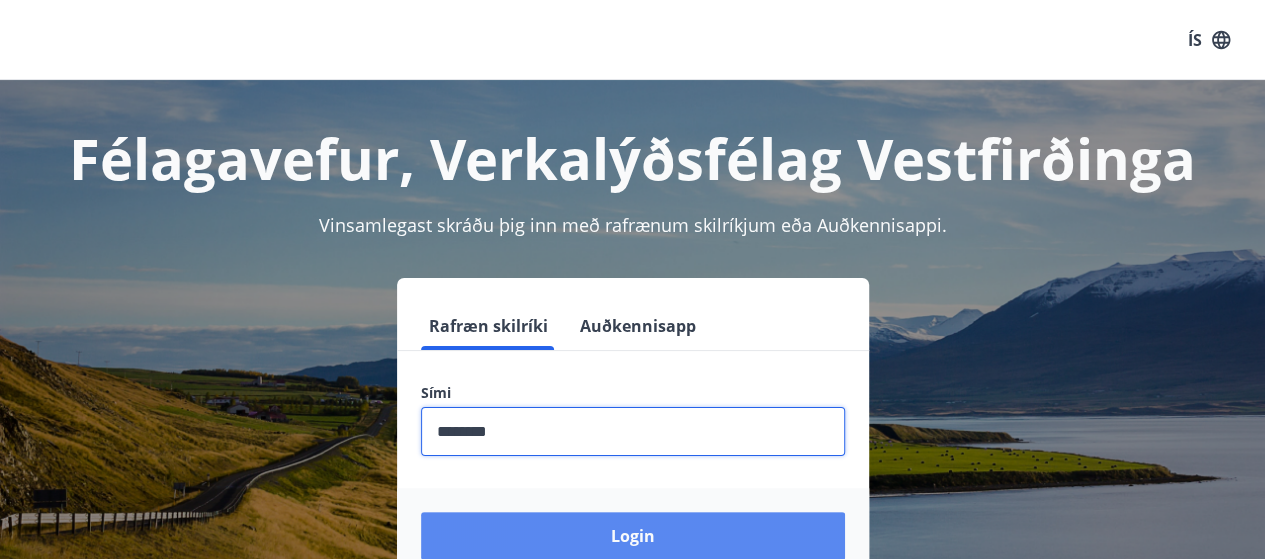 click on "Login" at bounding box center (633, 536) 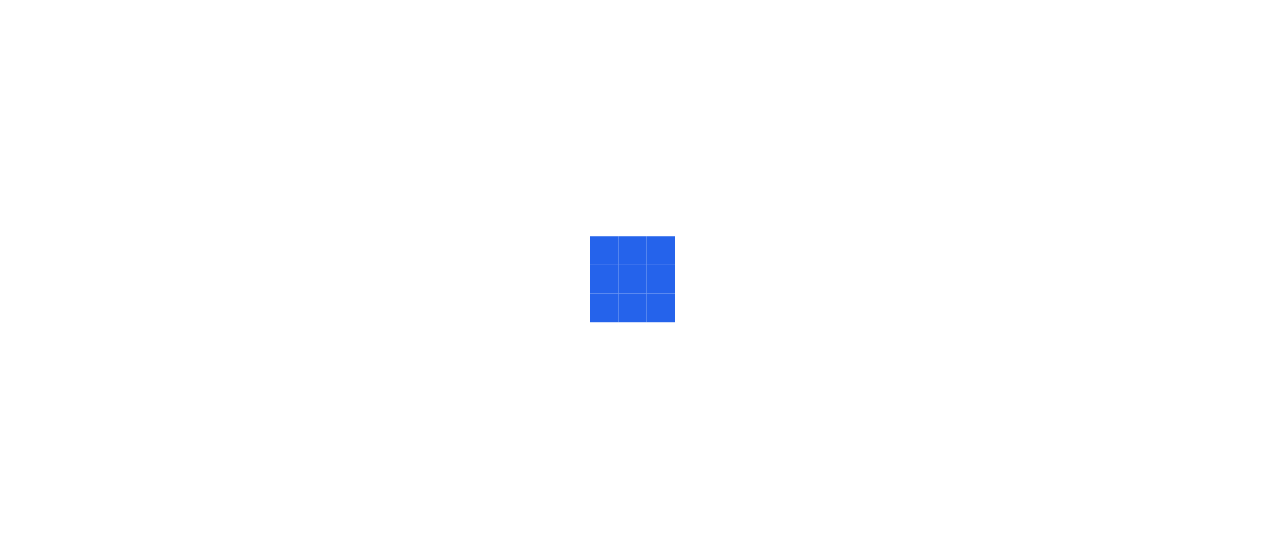 scroll, scrollTop: 0, scrollLeft: 0, axis: both 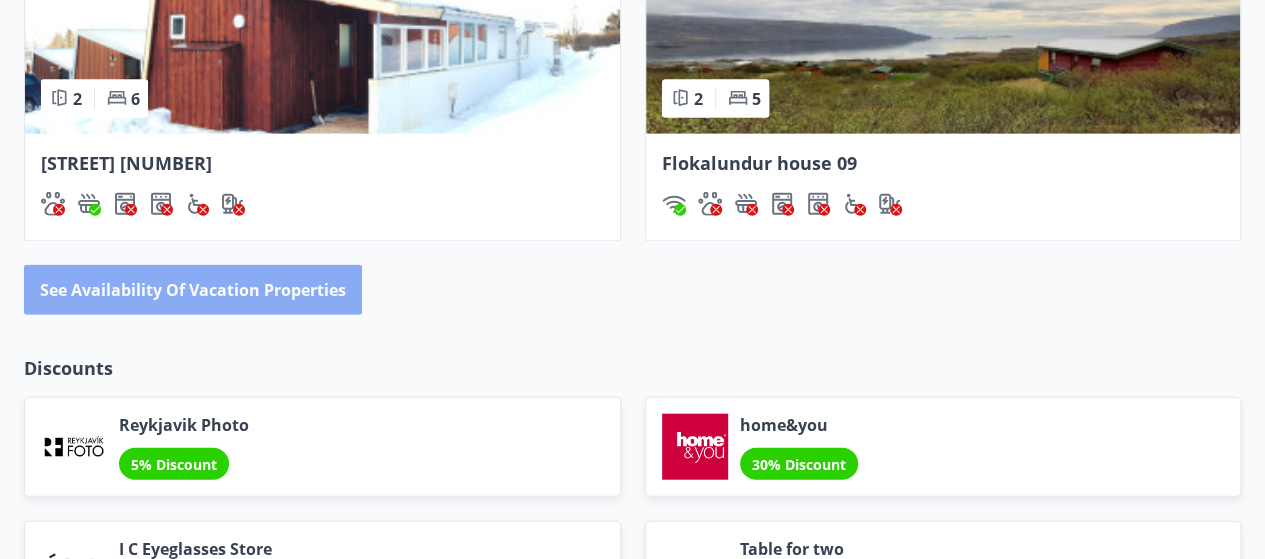 click on "See availability of vacation properties" at bounding box center (193, 290) 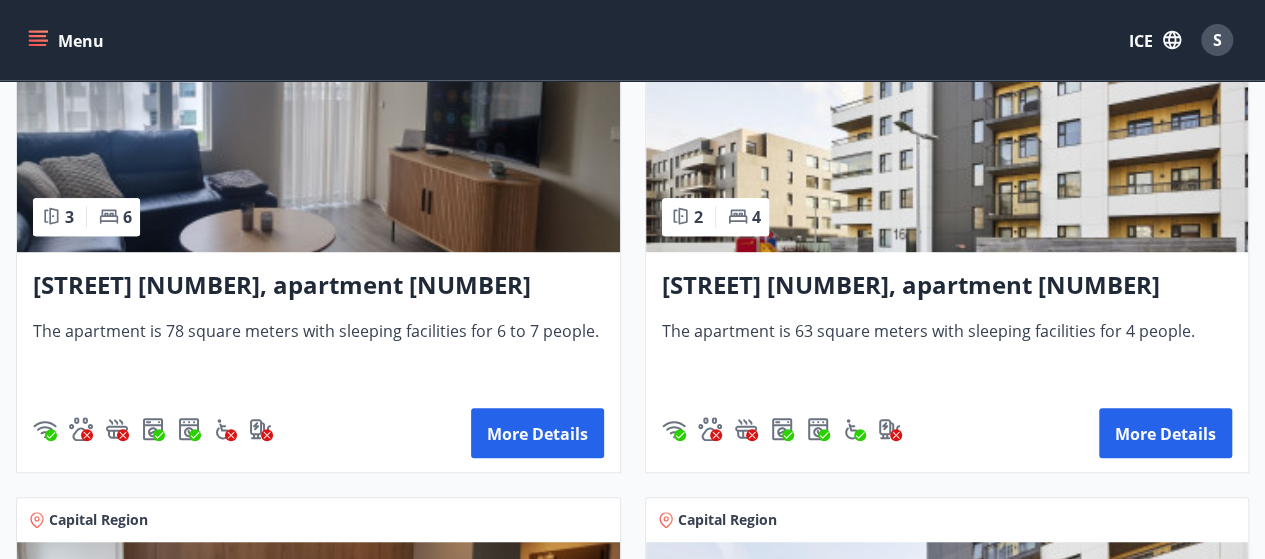 scroll, scrollTop: 487, scrollLeft: 0, axis: vertical 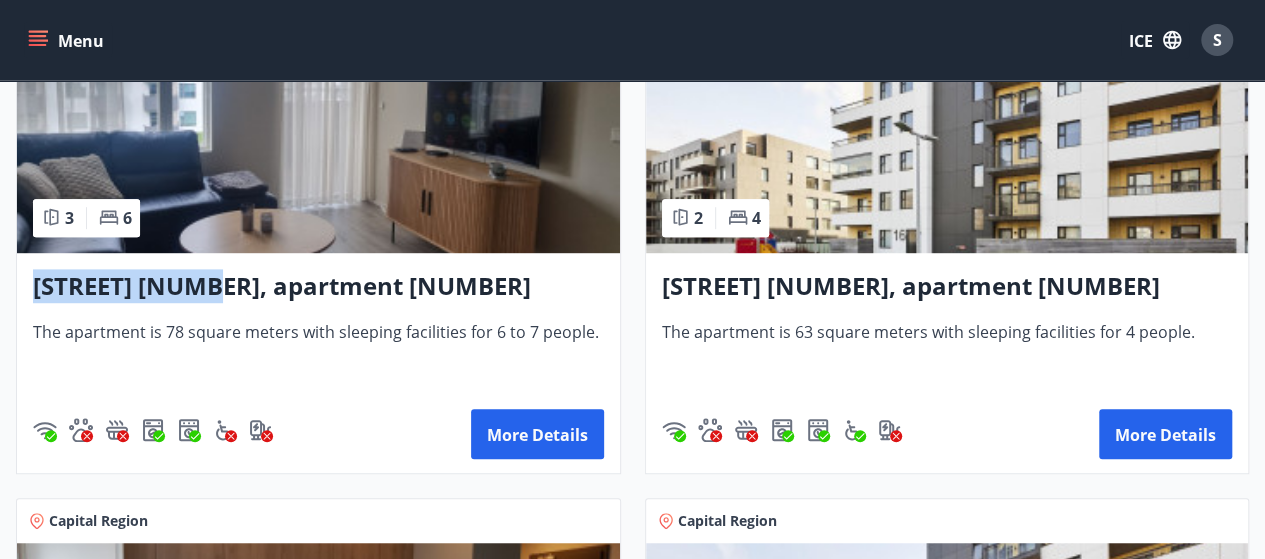 drag, startPoint x: 26, startPoint y: 285, endPoint x: 232, endPoint y: 292, distance: 206.1189 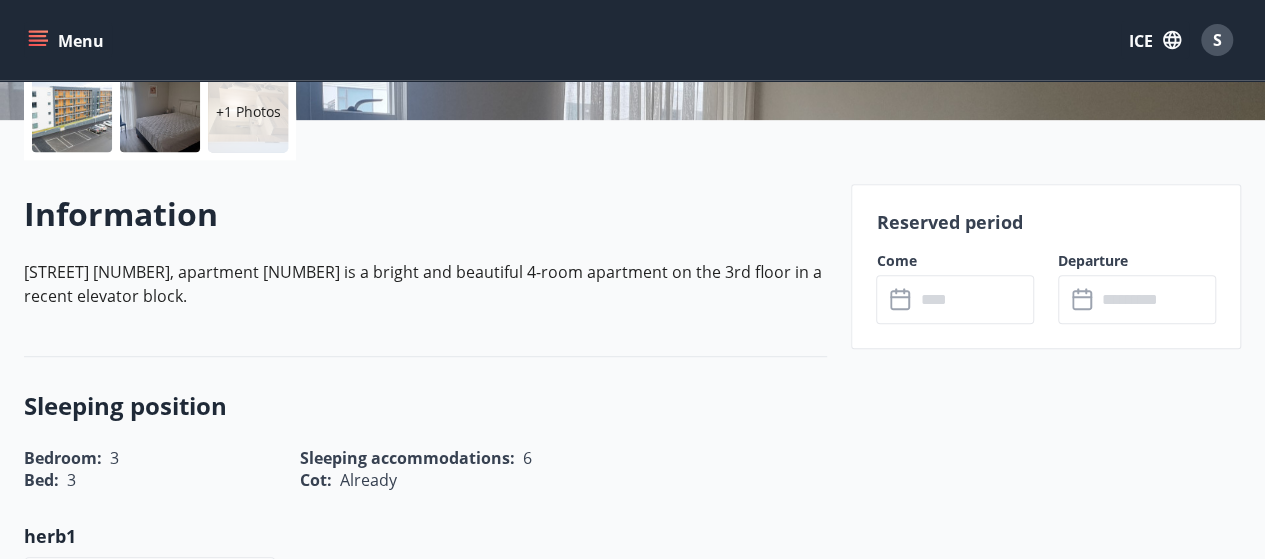 scroll, scrollTop: 481, scrollLeft: 0, axis: vertical 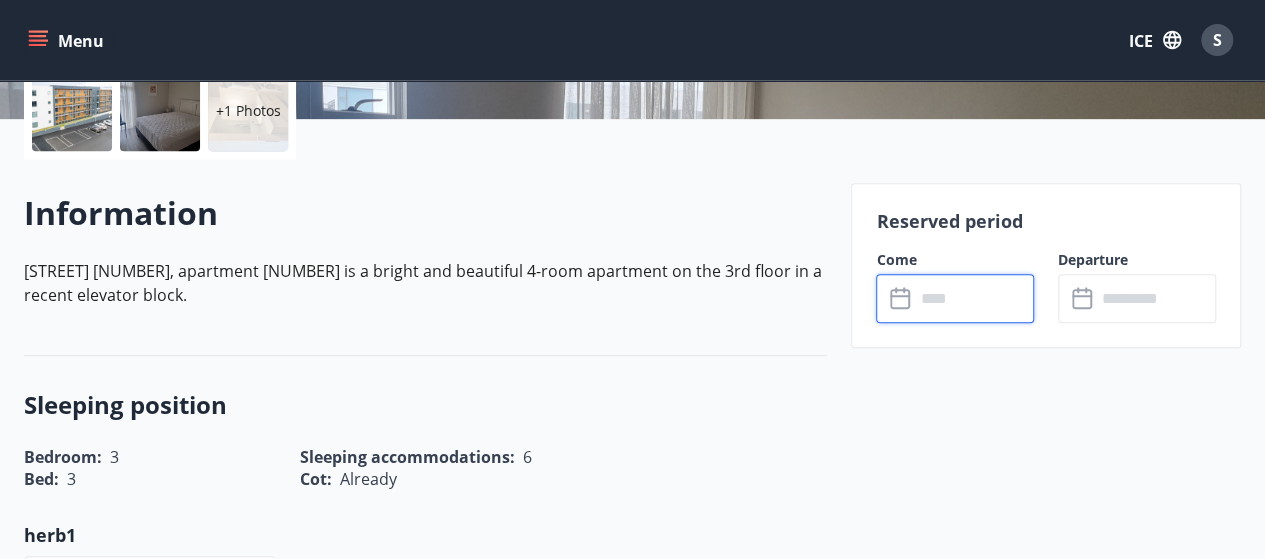 click at bounding box center [974, 298] 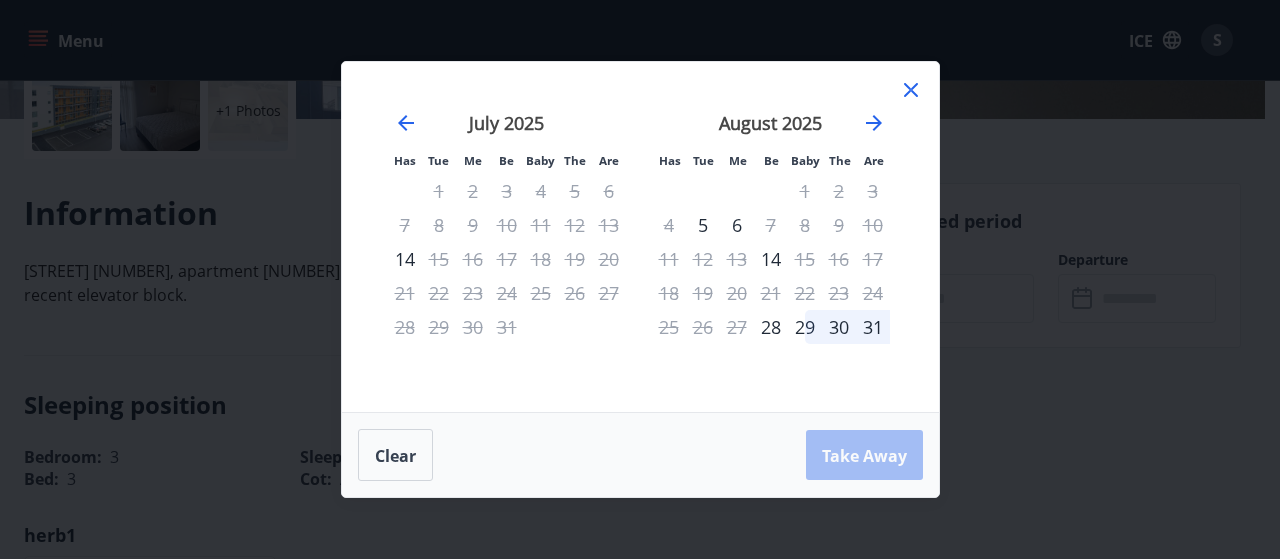 click 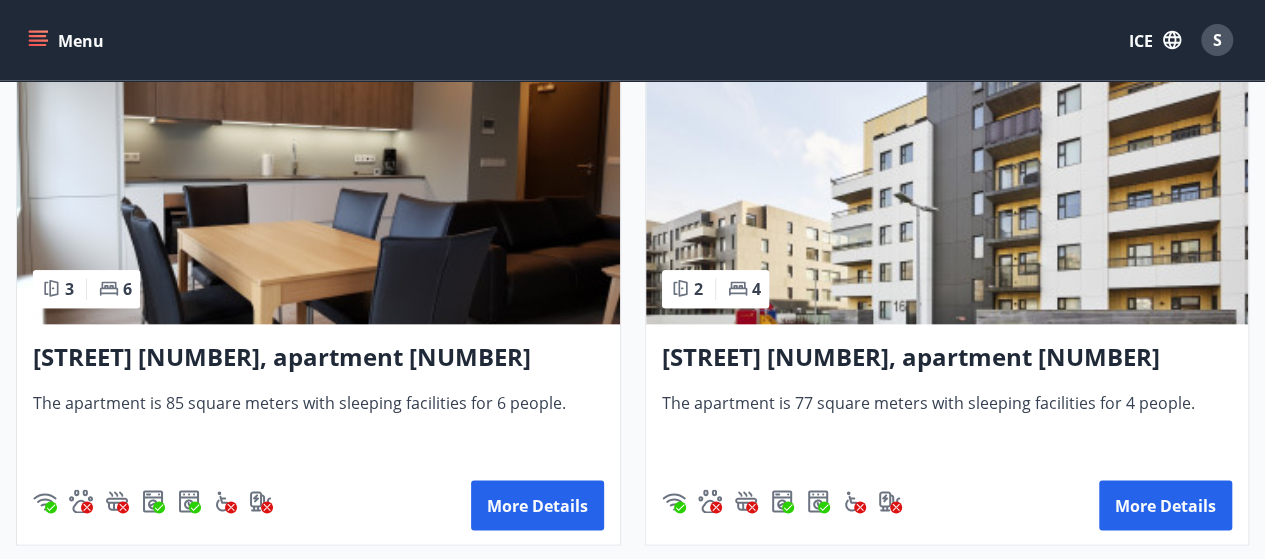 scroll, scrollTop: 962, scrollLeft: 0, axis: vertical 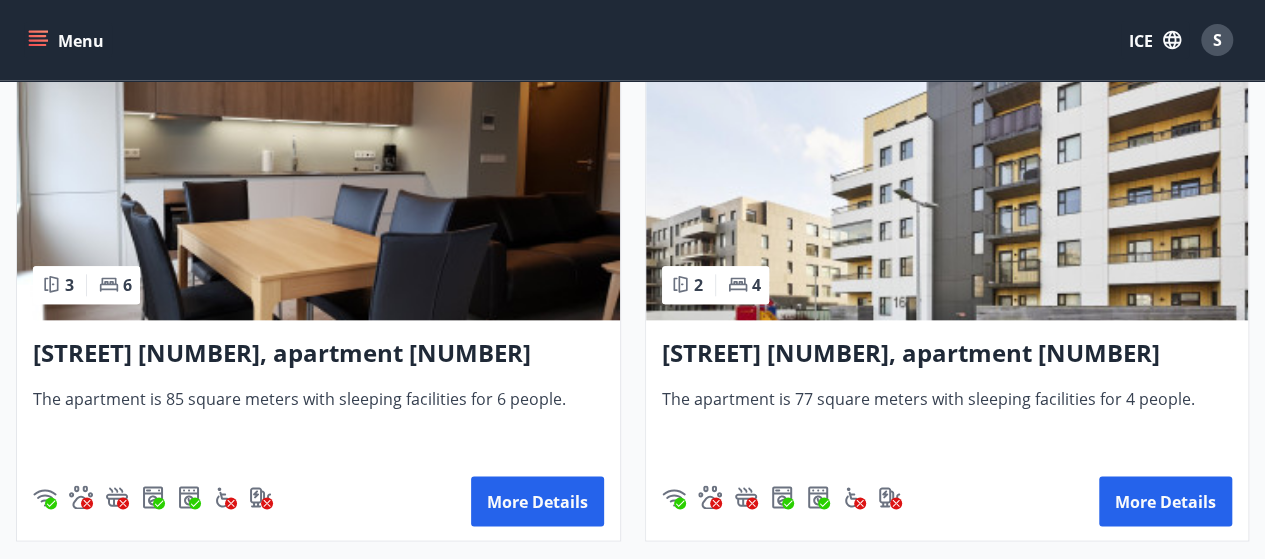 click on "[STREET] [NUMBER], apartment [NUMBER] The apartment is 85 square meters with sleeping facilities for 6 people. More details" at bounding box center (318, 430) 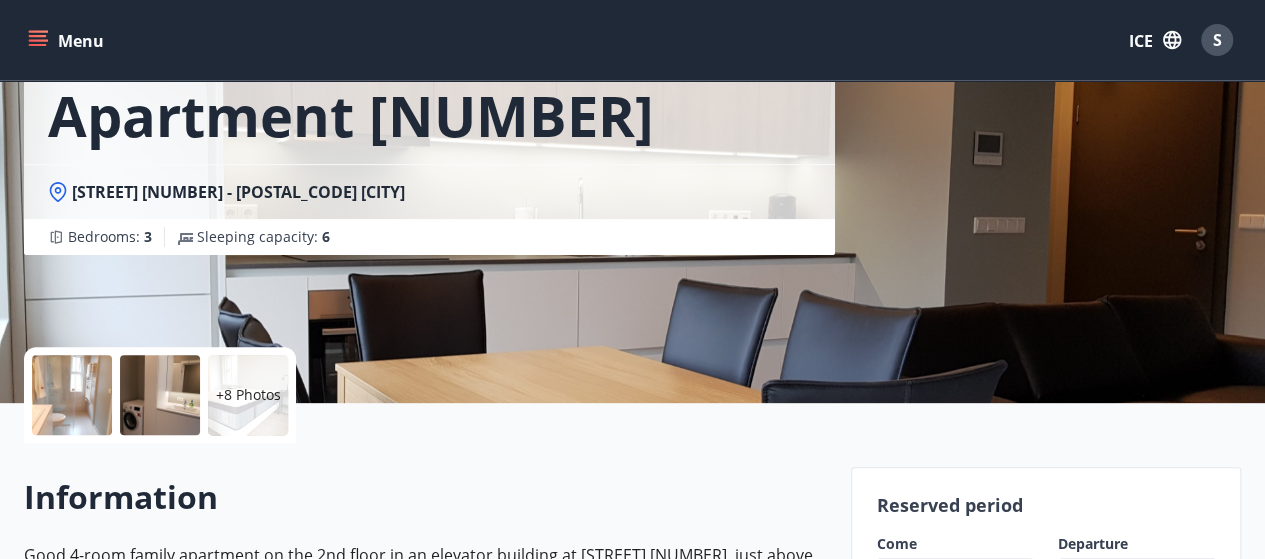 scroll, scrollTop: 196, scrollLeft: 0, axis: vertical 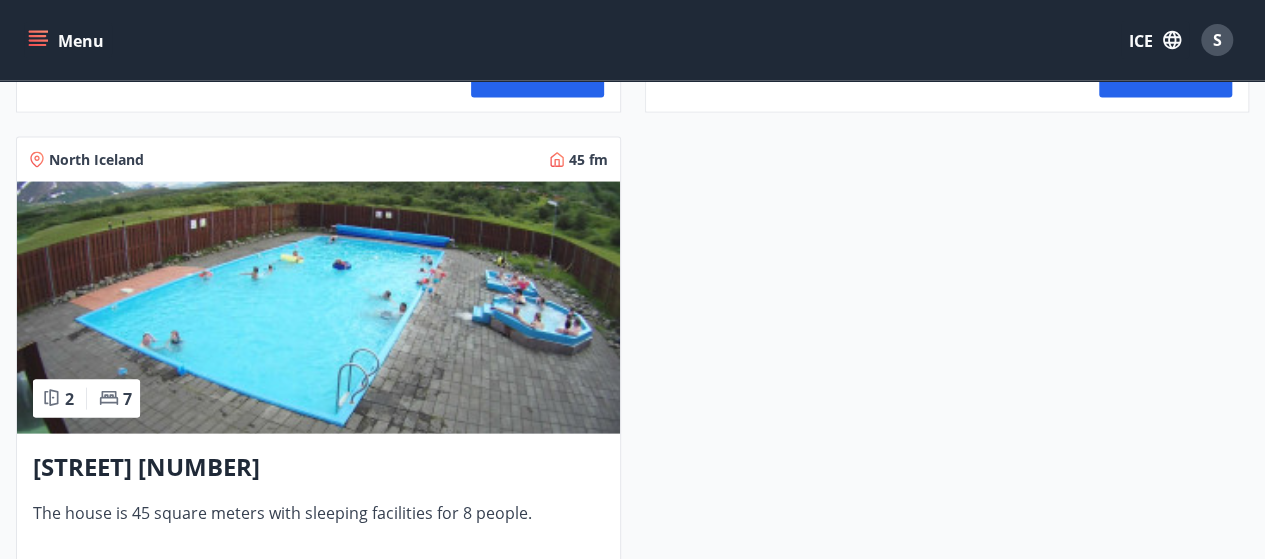 click at bounding box center [318, 308] 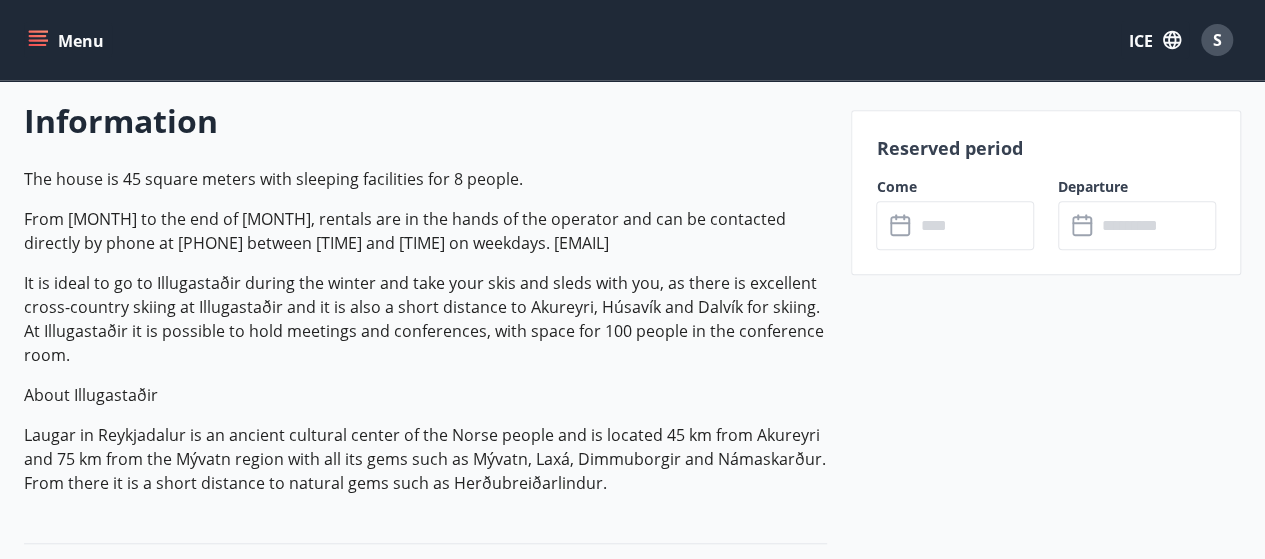 scroll, scrollTop: 574, scrollLeft: 0, axis: vertical 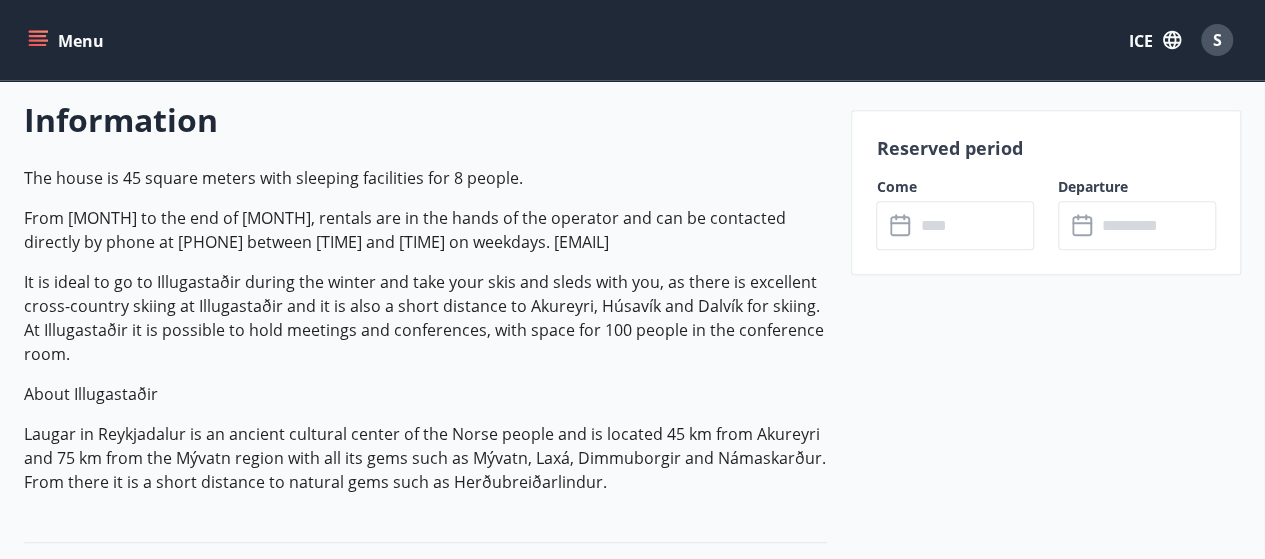 click at bounding box center [974, 225] 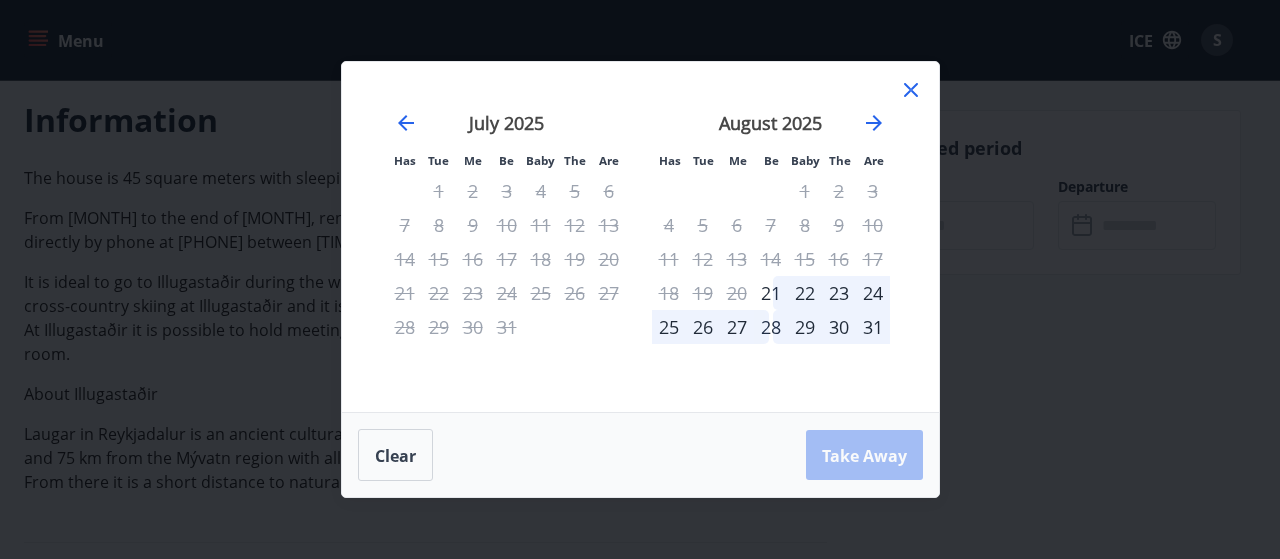 click 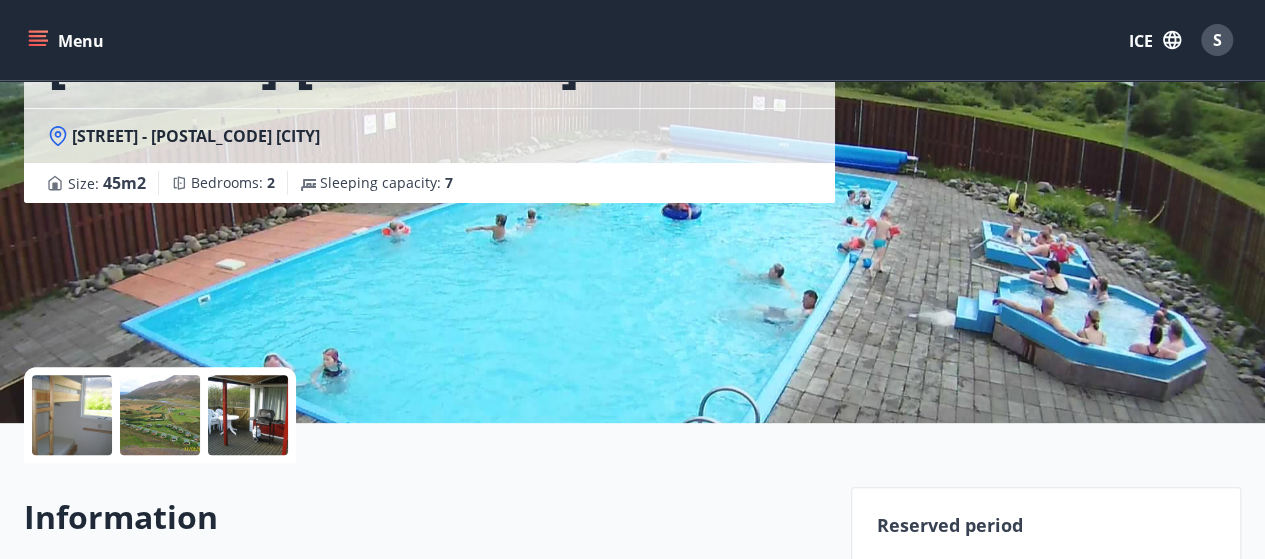 scroll, scrollTop: 0, scrollLeft: 0, axis: both 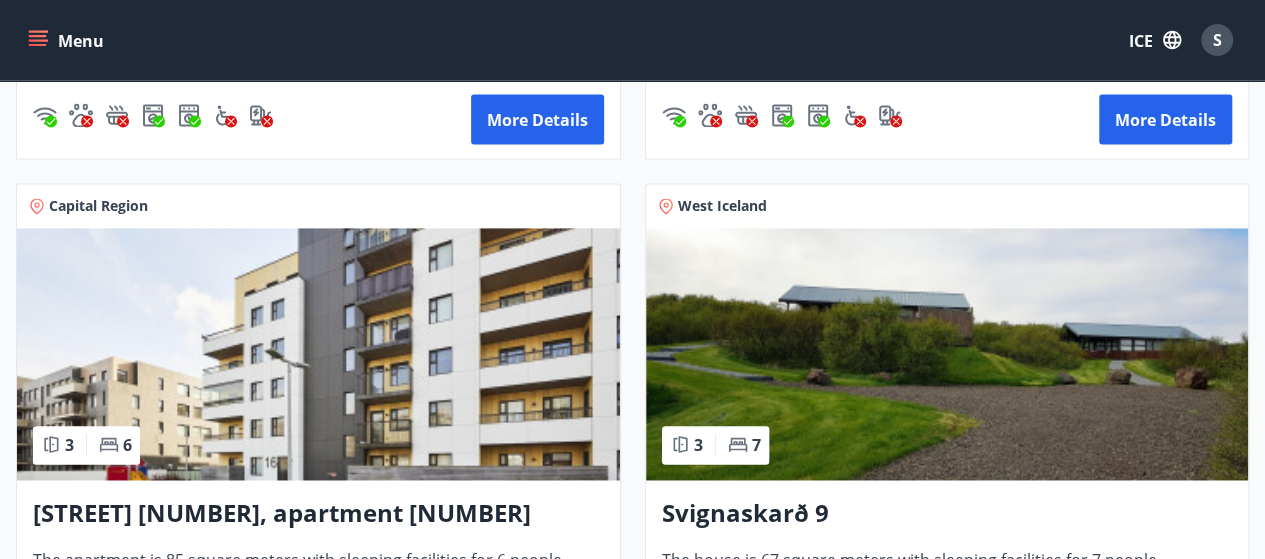 click at bounding box center [318, 354] 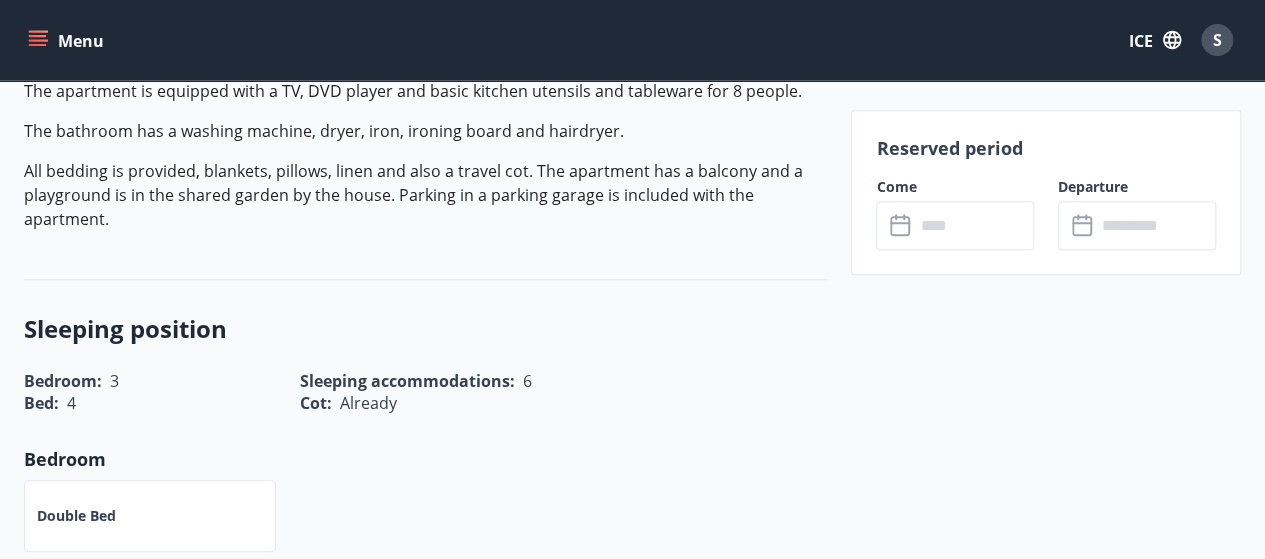 scroll, scrollTop: 670, scrollLeft: 0, axis: vertical 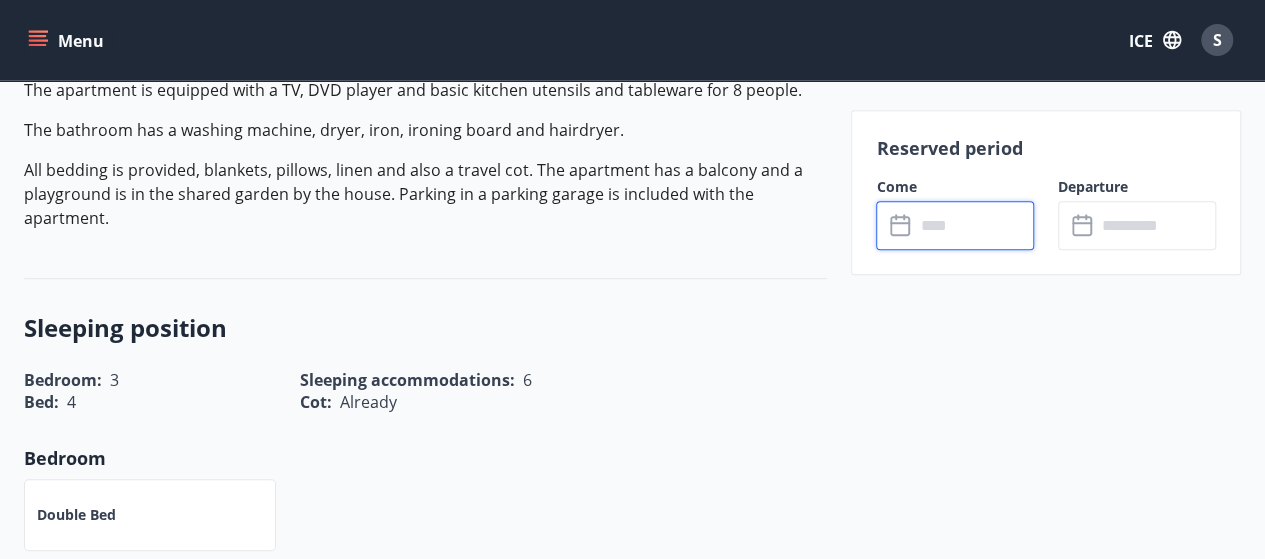 click at bounding box center (974, 225) 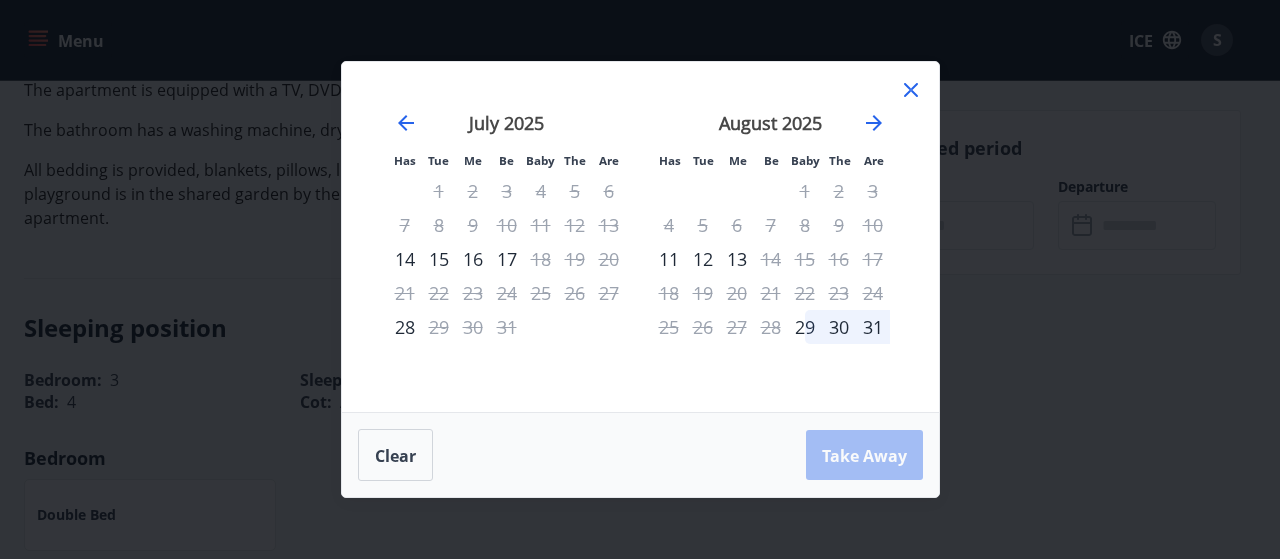 click 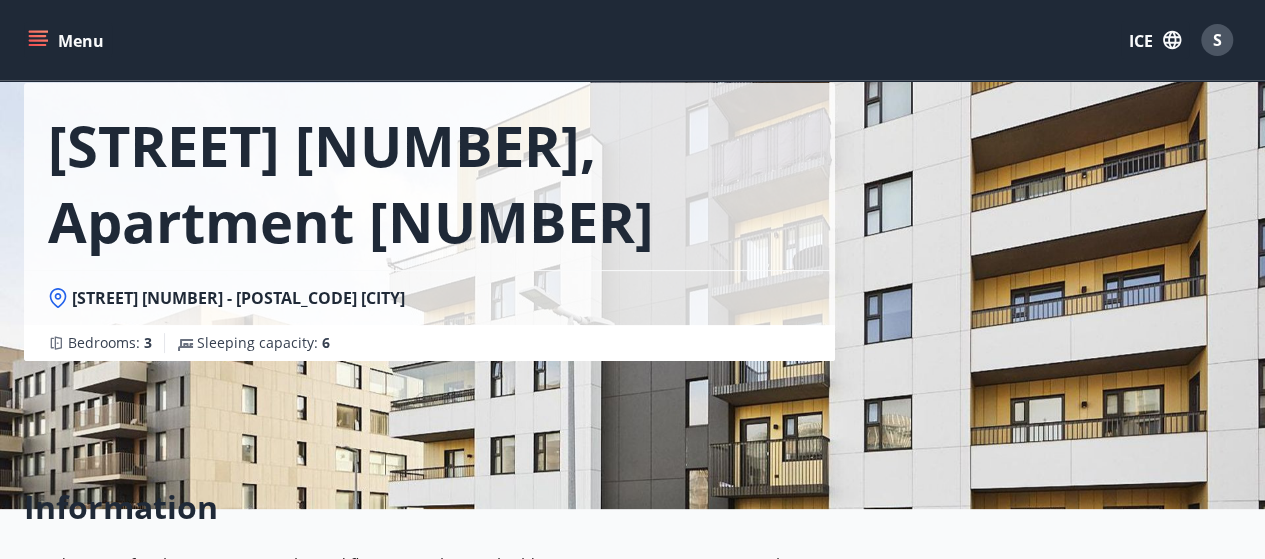 scroll, scrollTop: 0, scrollLeft: 0, axis: both 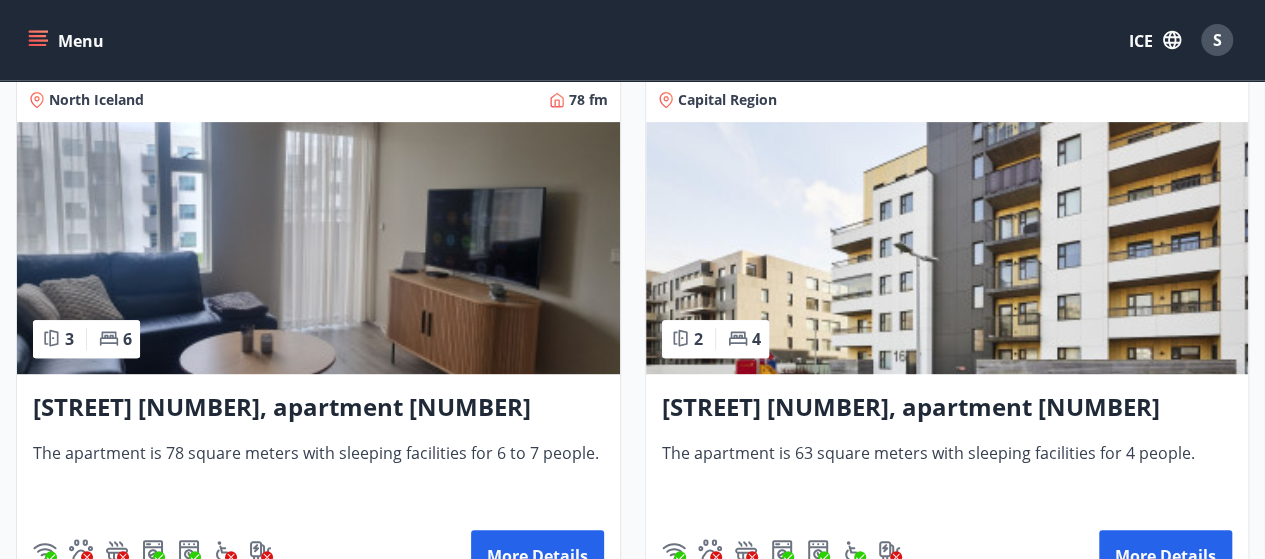 click at bounding box center (318, 248) 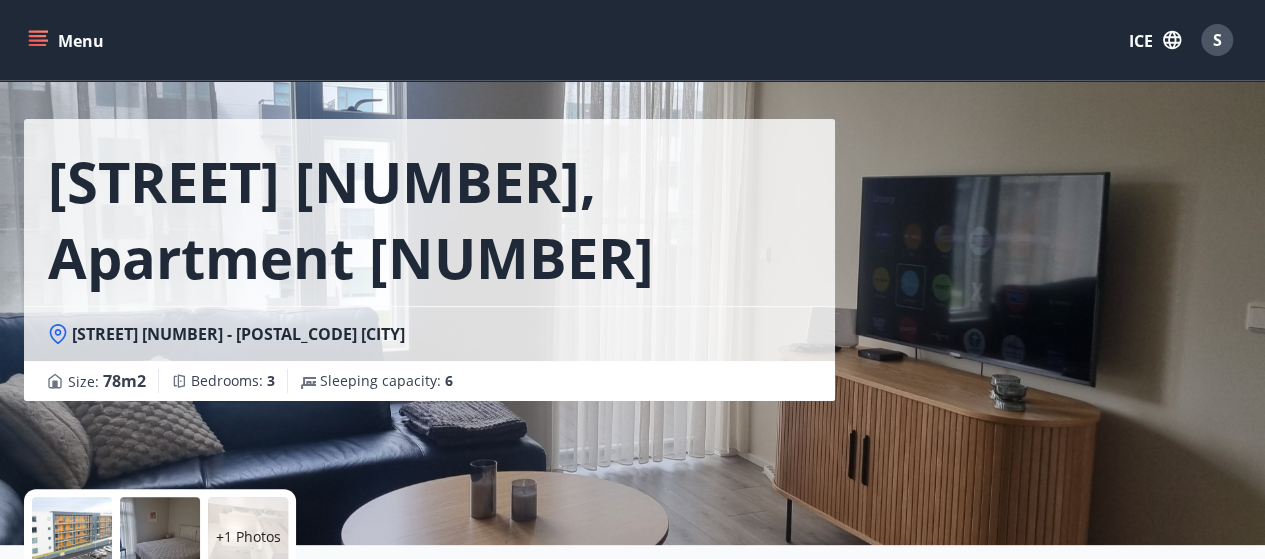 scroll, scrollTop: 52, scrollLeft: 0, axis: vertical 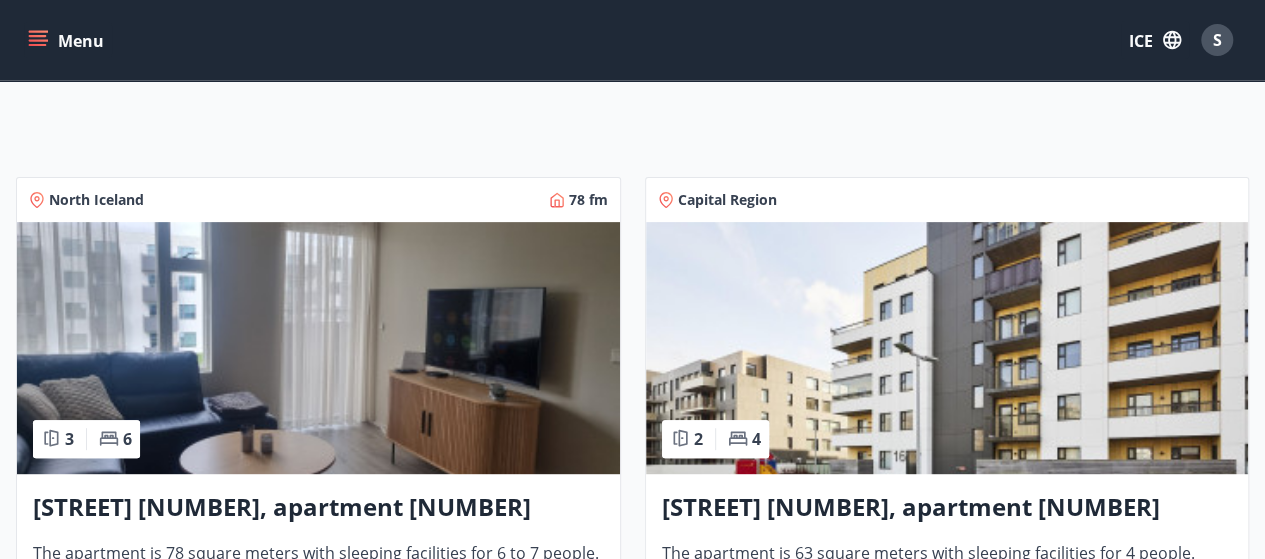 click at bounding box center [947, 348] 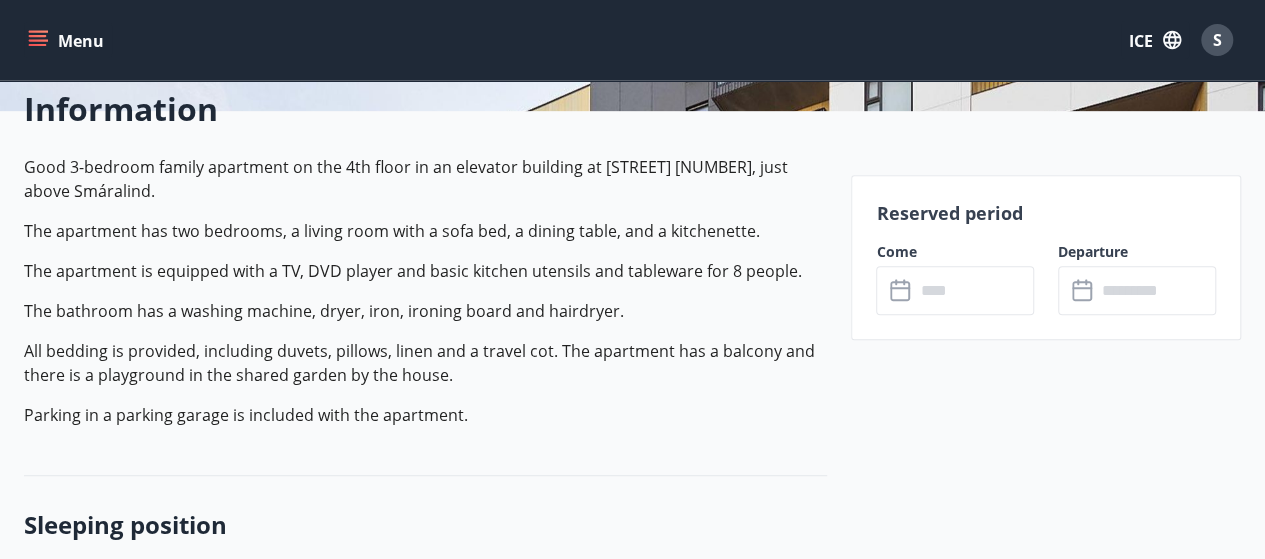 scroll, scrollTop: 512, scrollLeft: 0, axis: vertical 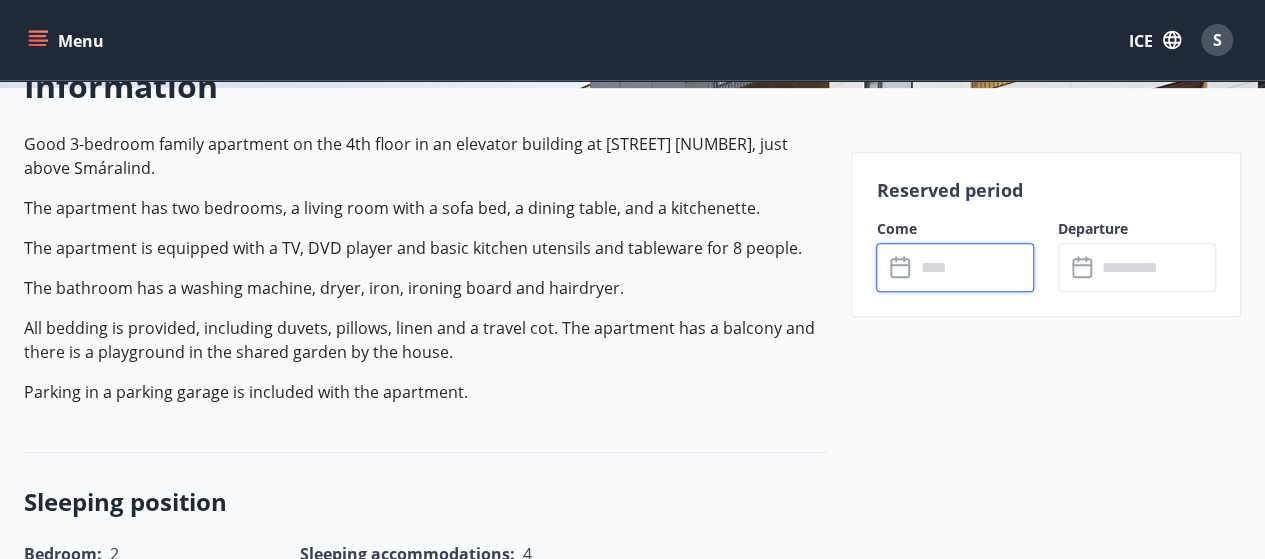 click at bounding box center [974, 267] 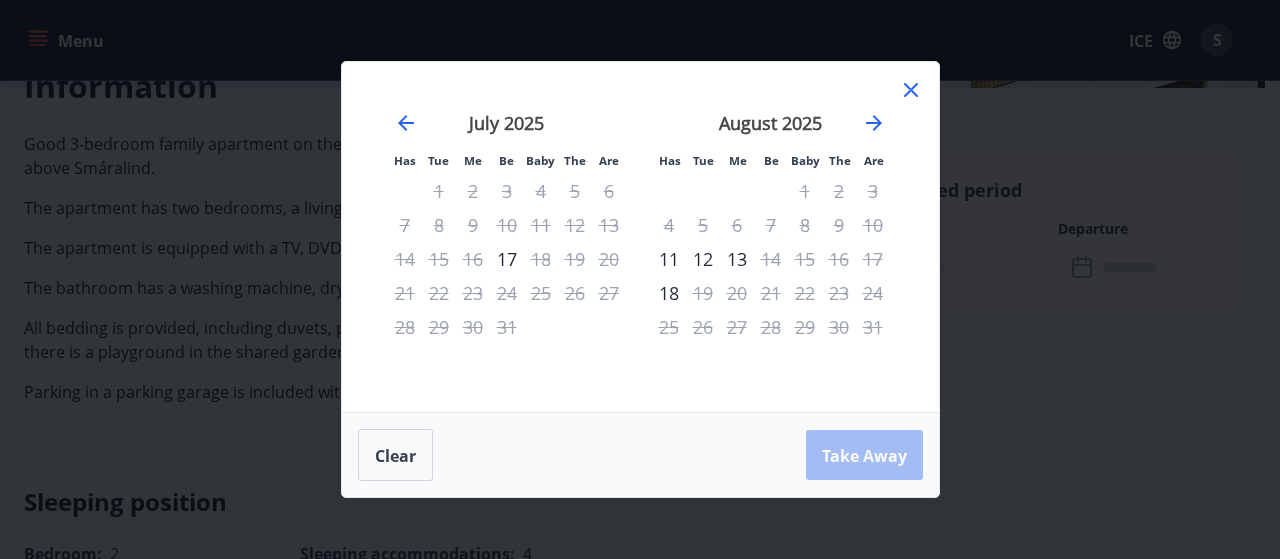 click 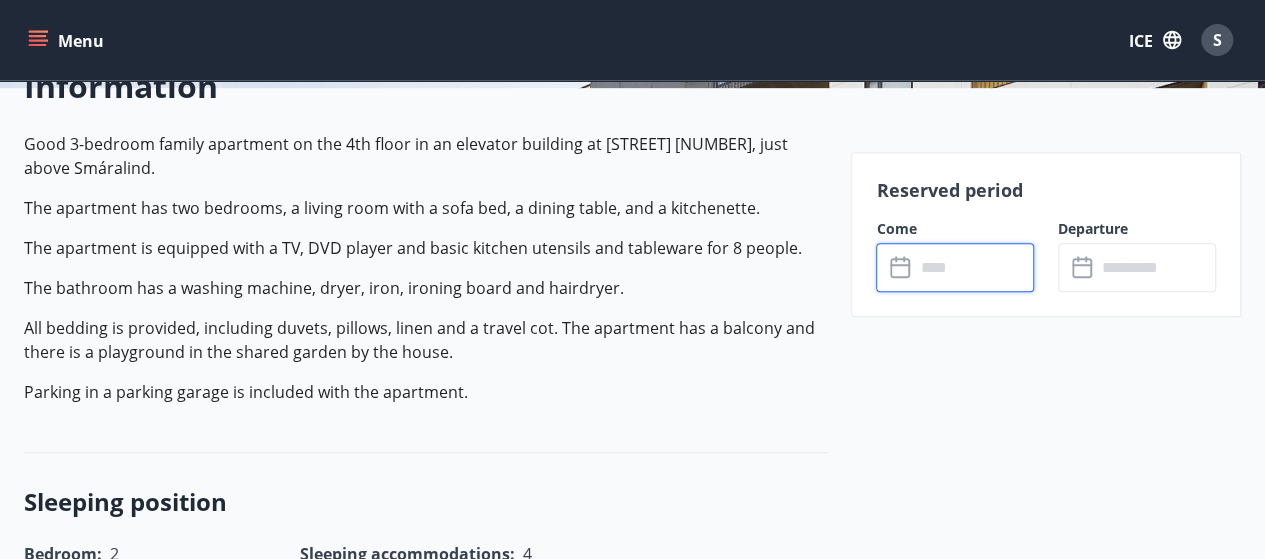 scroll, scrollTop: 0, scrollLeft: 0, axis: both 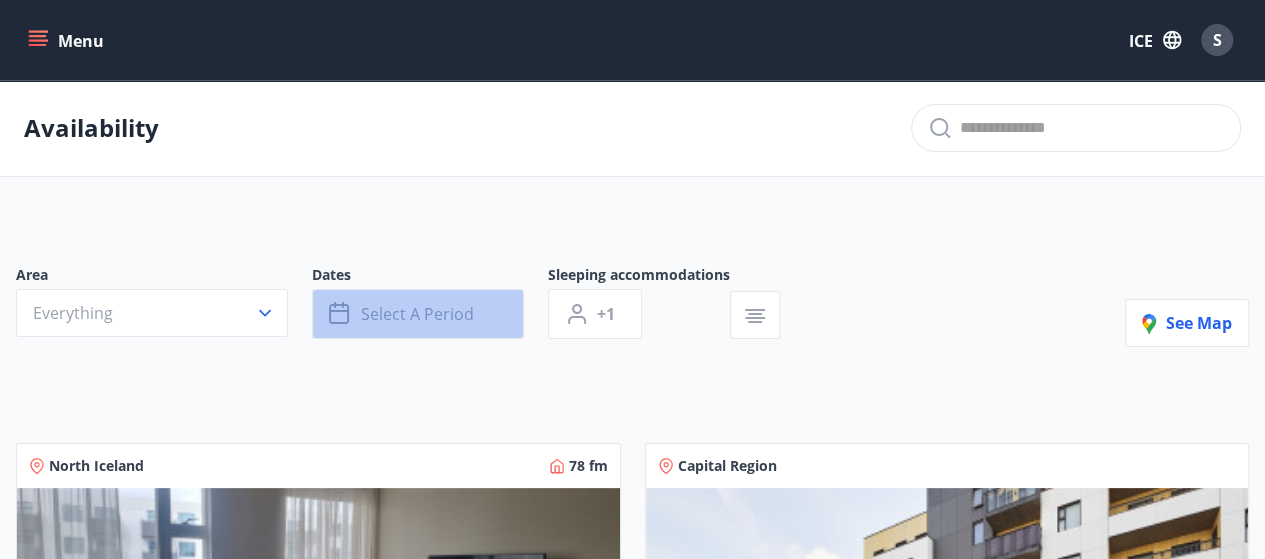 click on "Select a period" at bounding box center [417, 314] 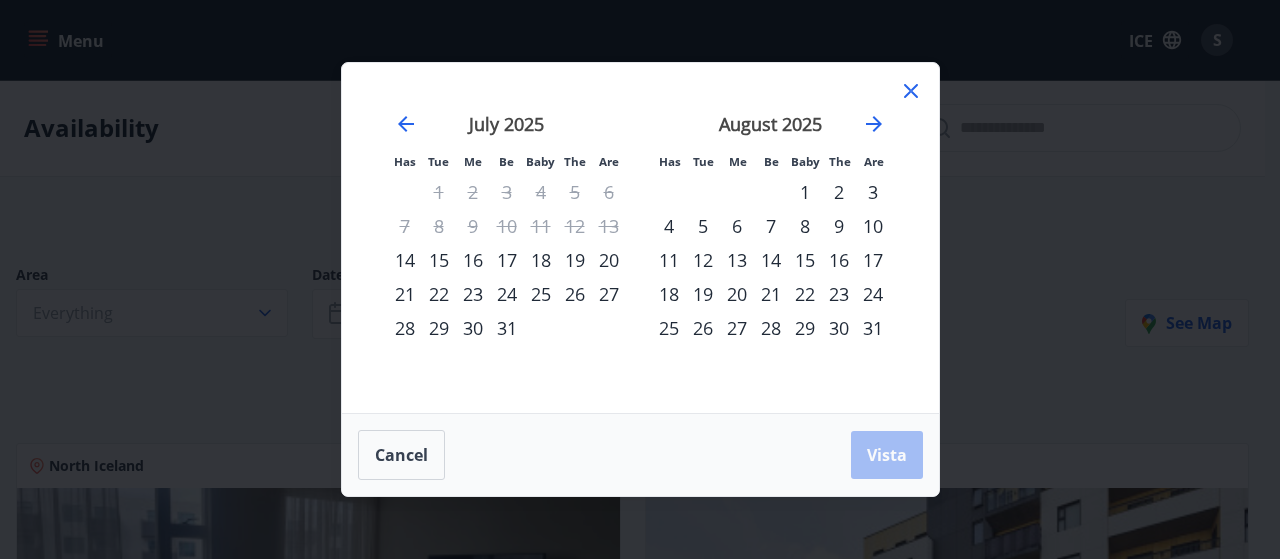 click on "6" at bounding box center (737, 226) 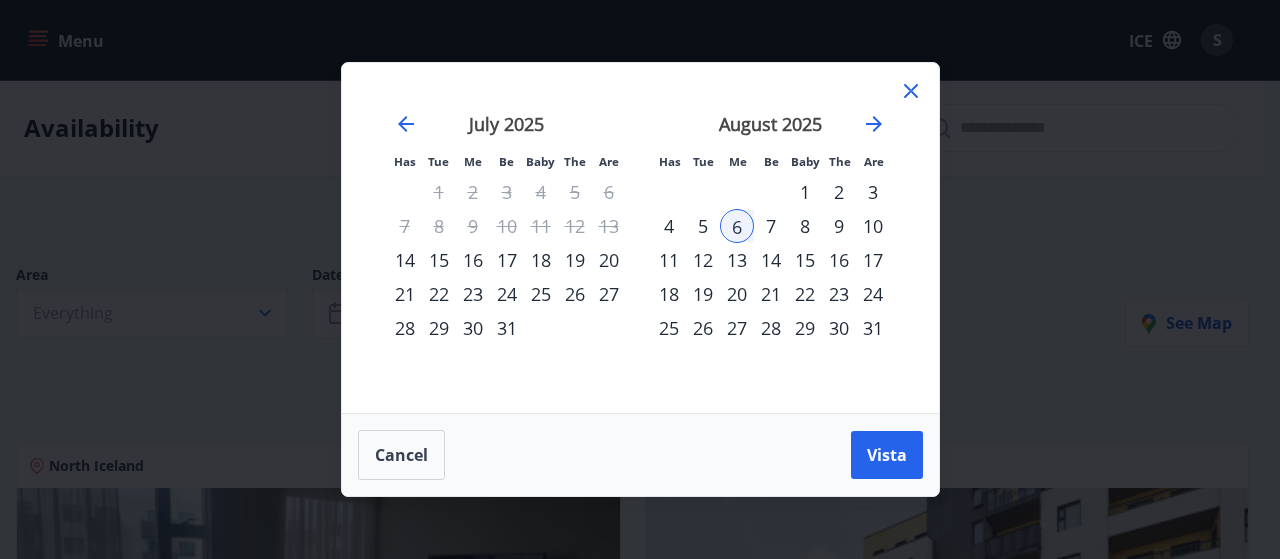 click on "7" at bounding box center [771, 226] 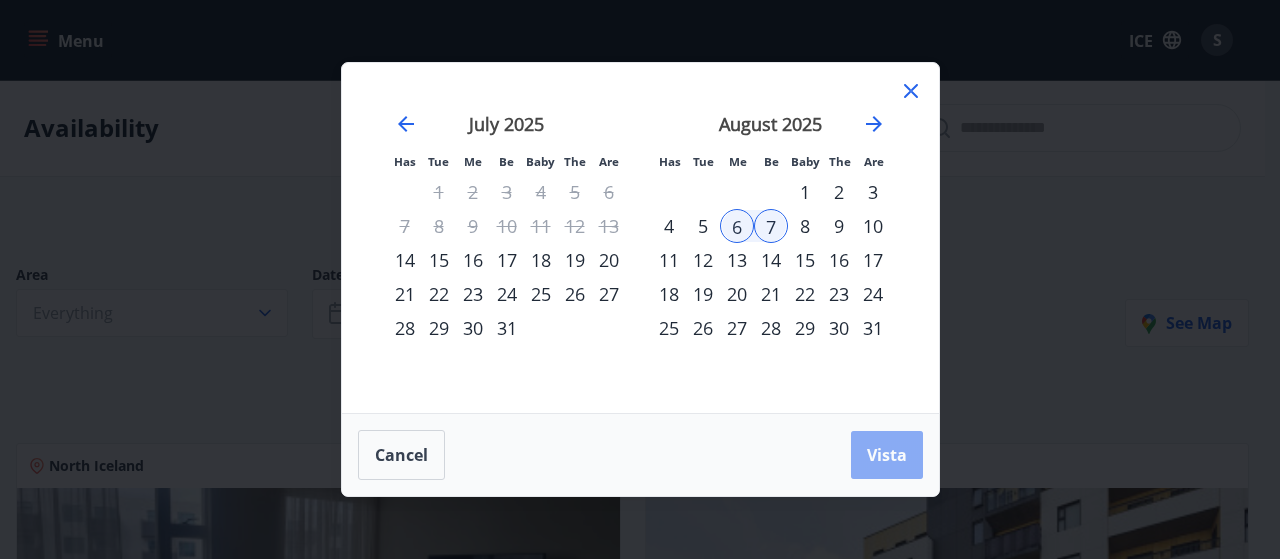 click on "Vista" at bounding box center [887, 455] 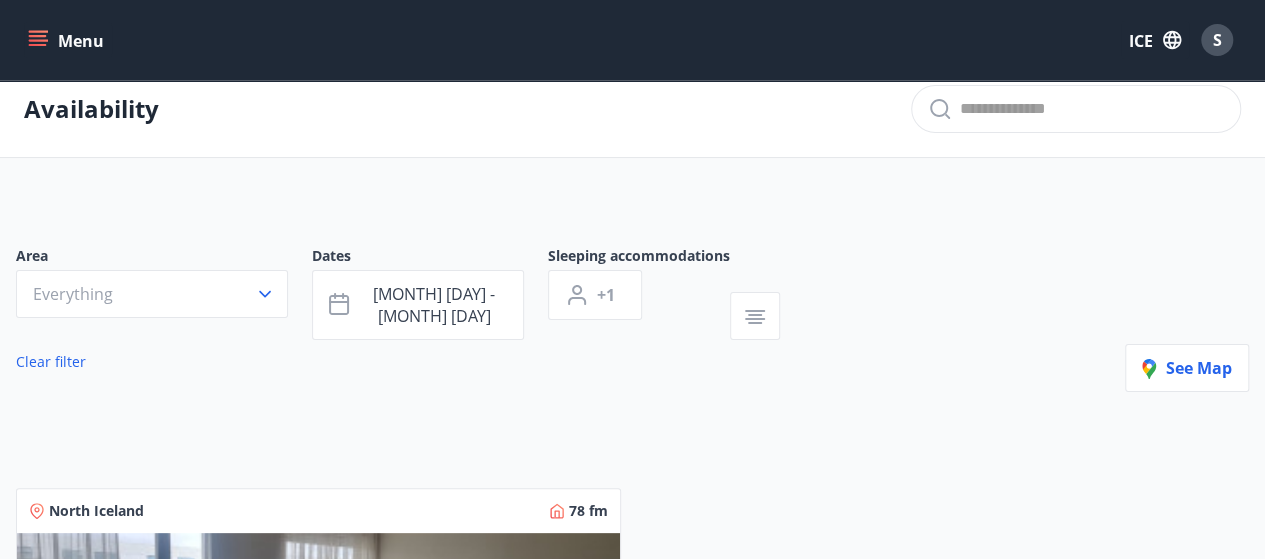 scroll, scrollTop: 0, scrollLeft: 0, axis: both 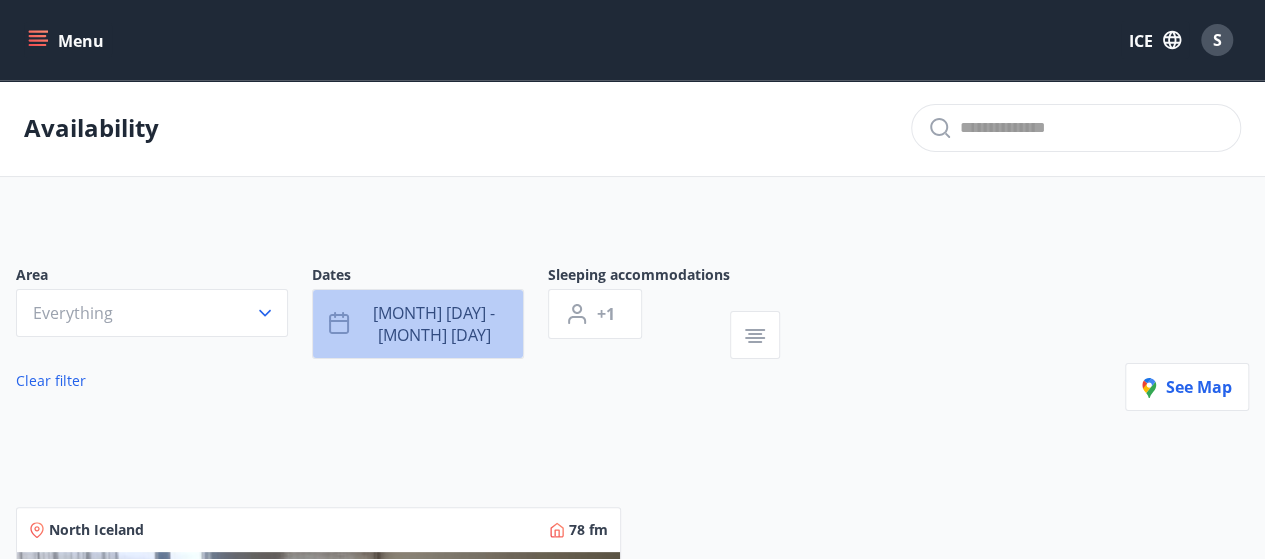 click on "[MONTH] [DAY] - [MONTH] [DAY]" at bounding box center (434, 324) 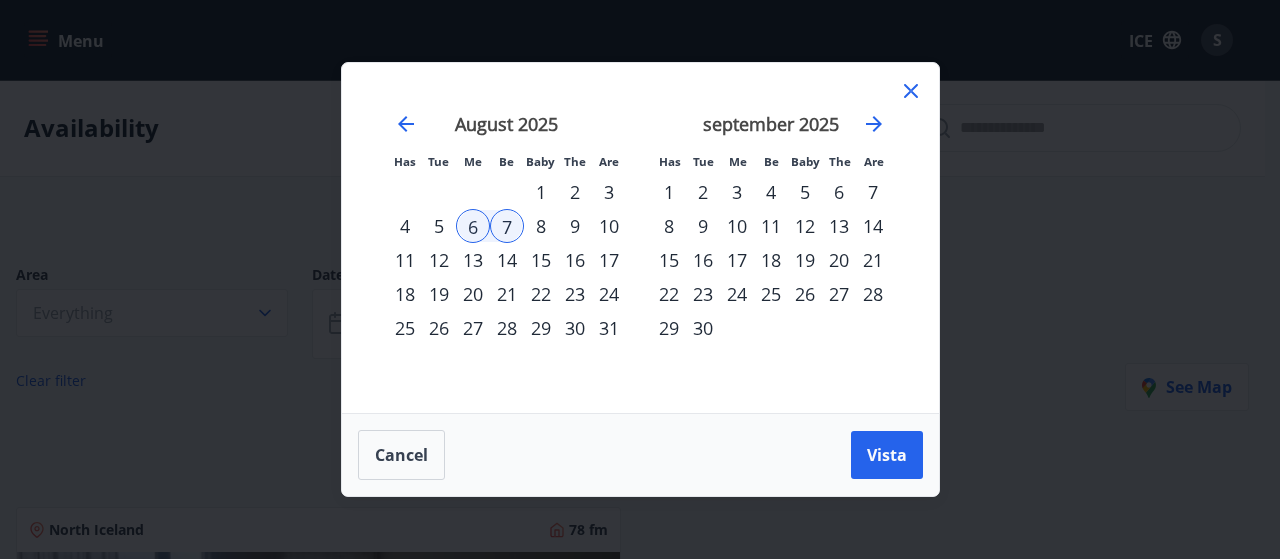 click on "2" at bounding box center [575, 192] 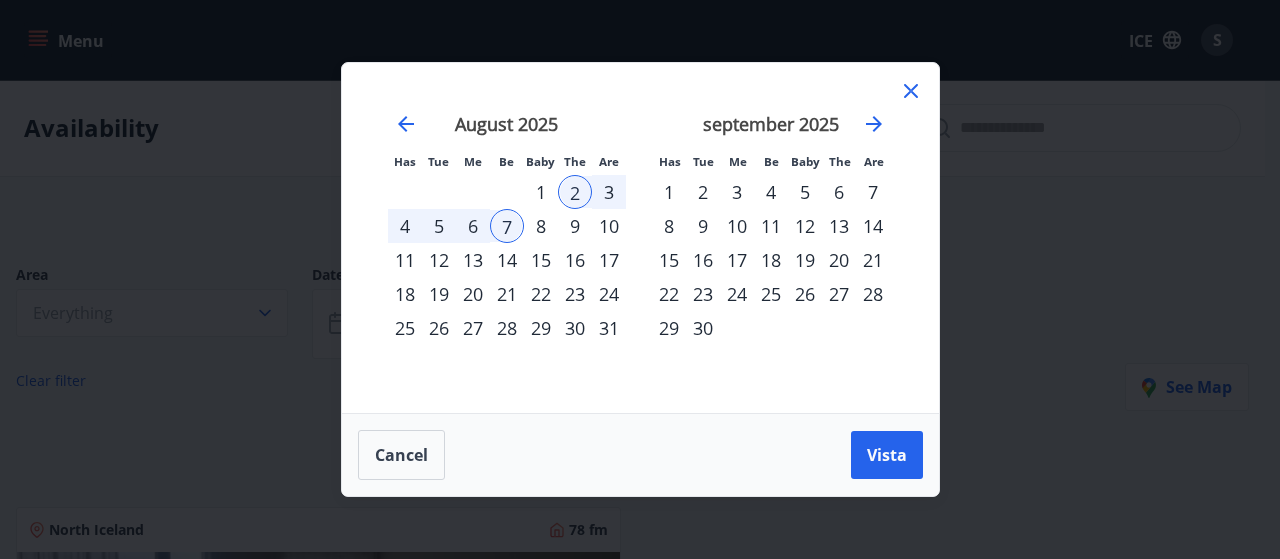 click on "3" at bounding box center (609, 192) 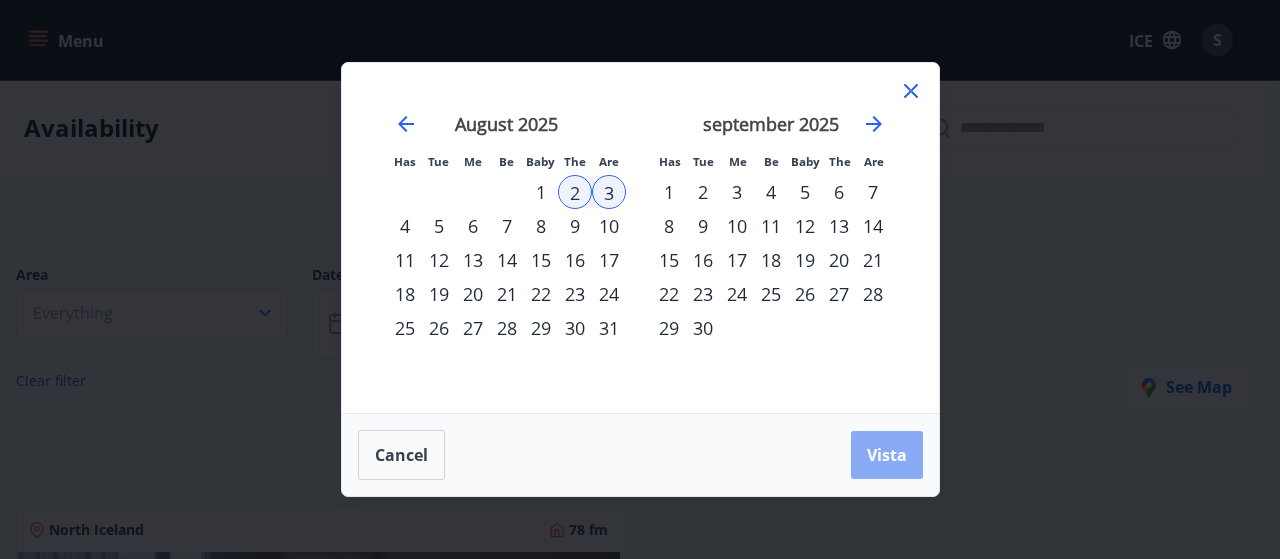 click on "Vista" at bounding box center [887, 455] 